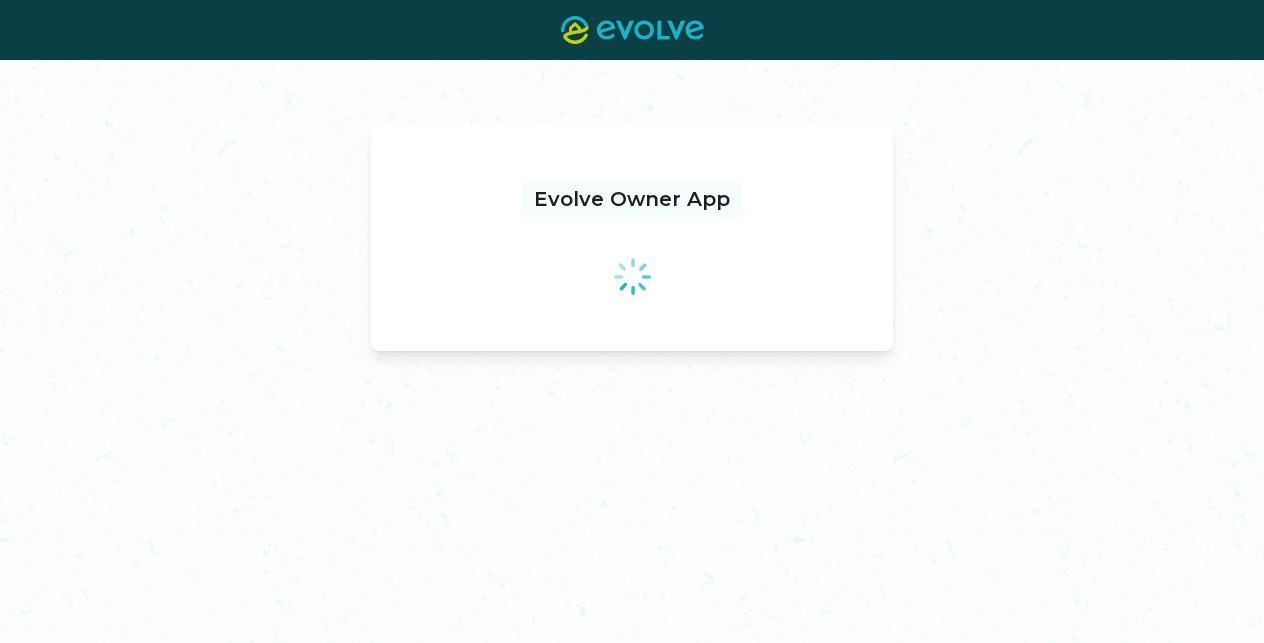 scroll, scrollTop: 0, scrollLeft: 0, axis: both 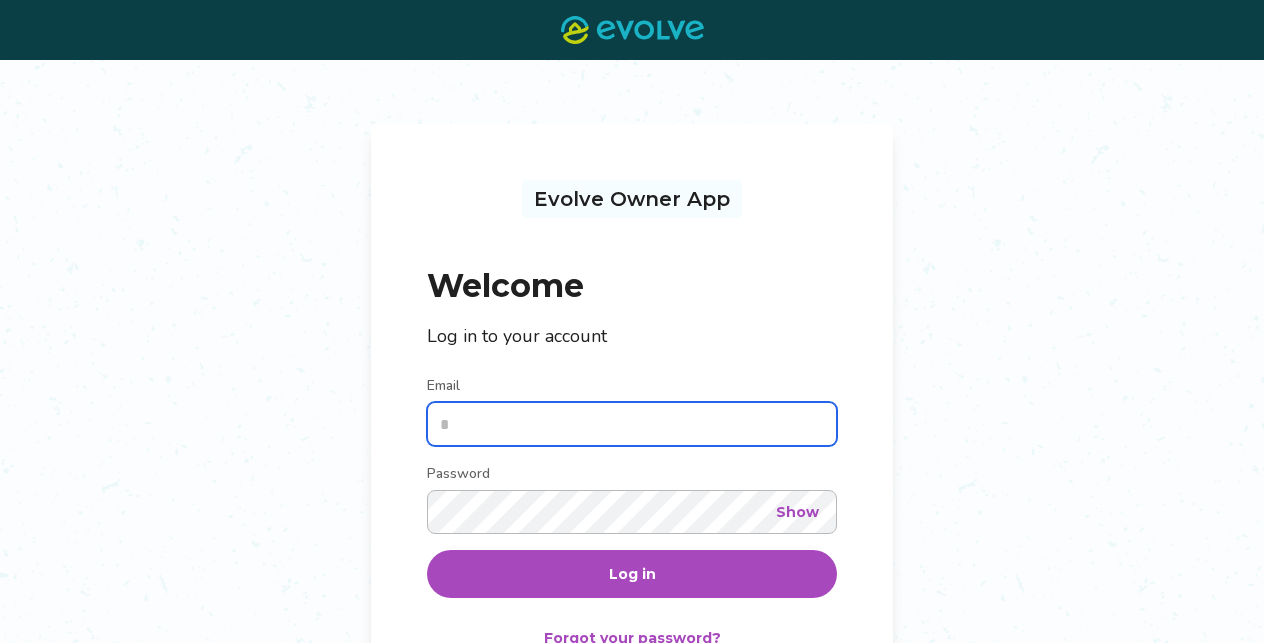 type on "**********" 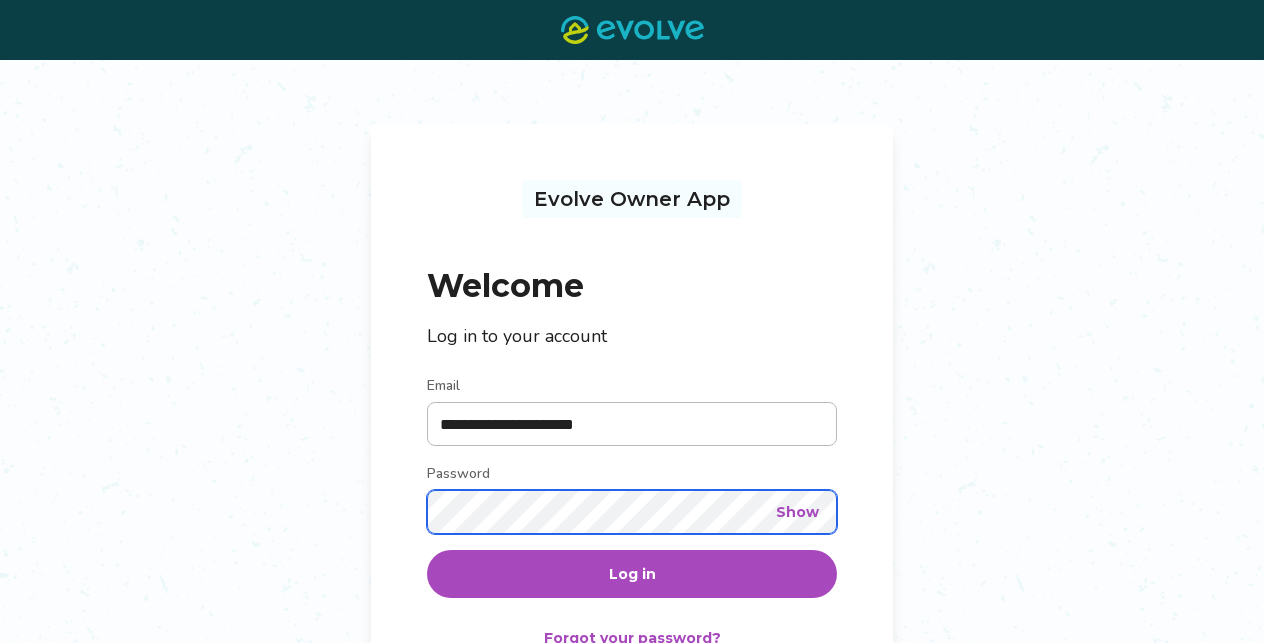 click on "Log in" at bounding box center (632, 574) 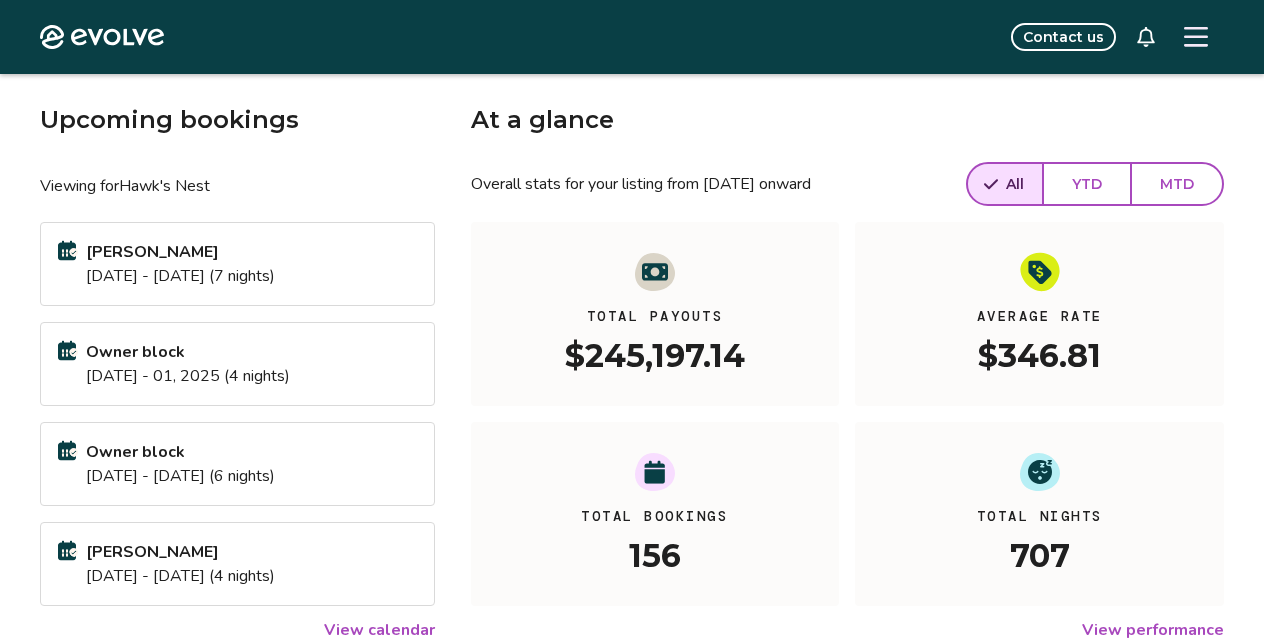 scroll, scrollTop: 80, scrollLeft: 0, axis: vertical 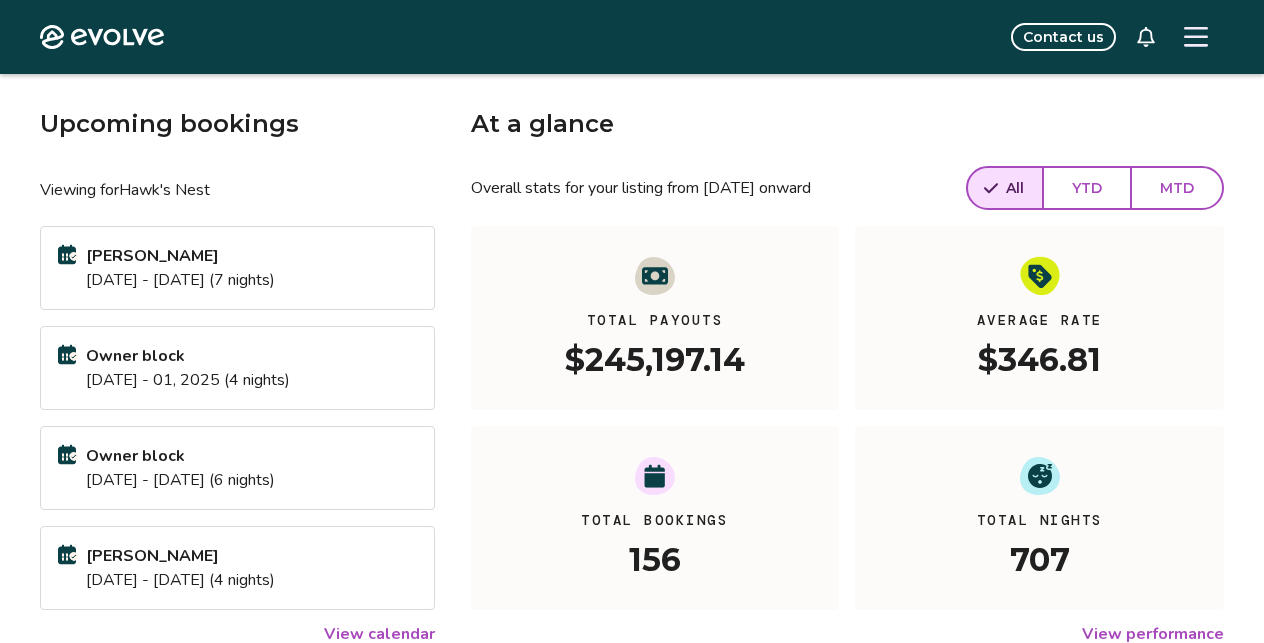 click 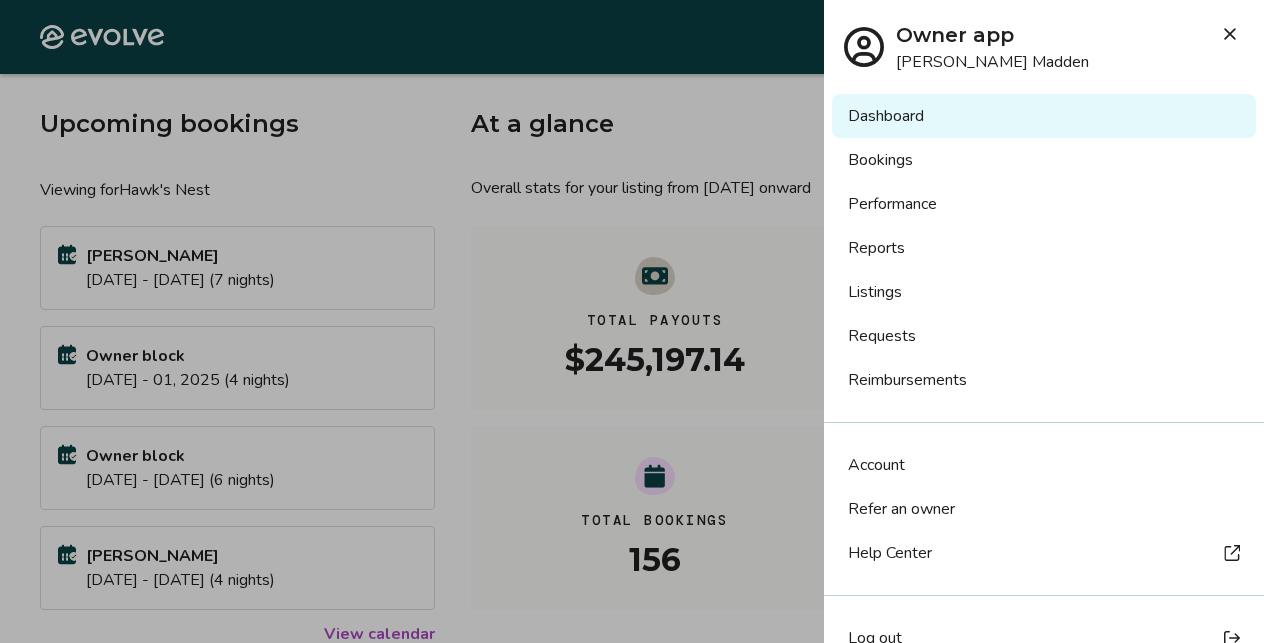 click on "Reports" at bounding box center [1044, 248] 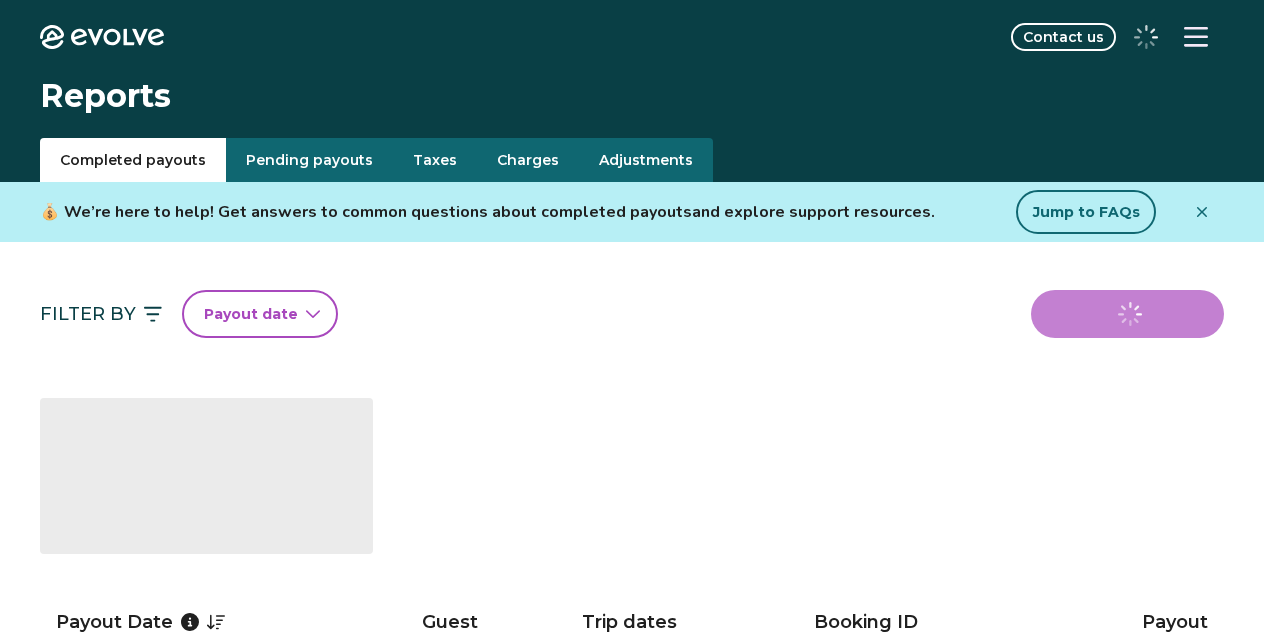 scroll, scrollTop: 0, scrollLeft: 0, axis: both 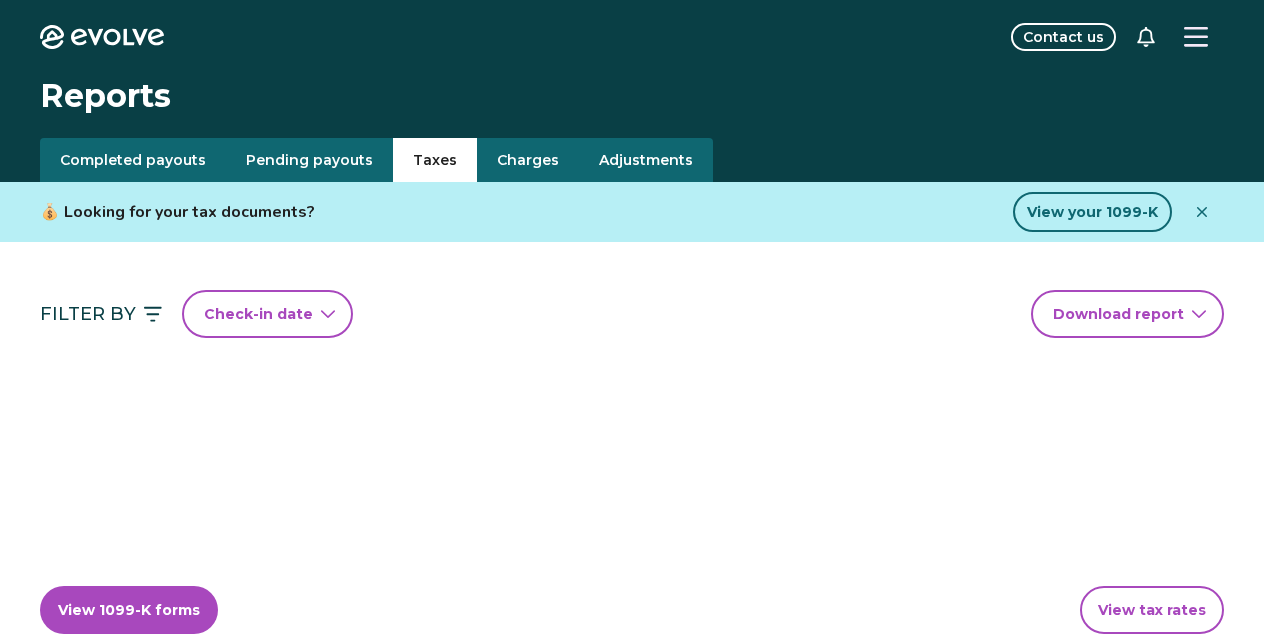 click on "Taxes" at bounding box center [435, 160] 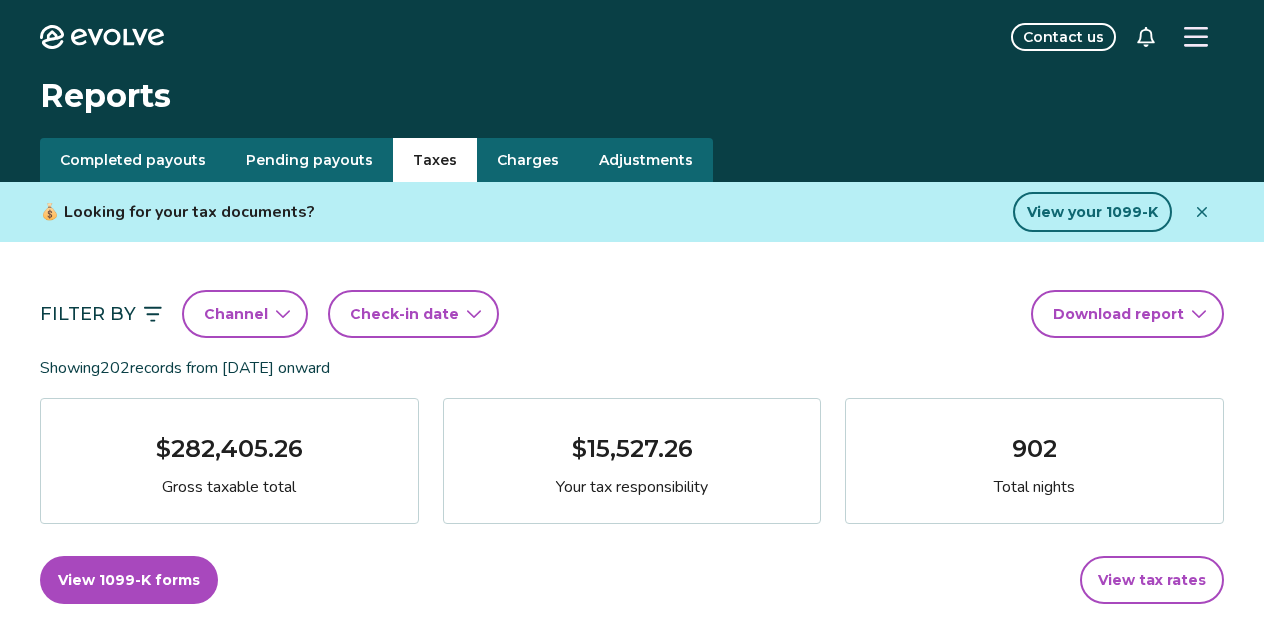 click on "Check-in date" at bounding box center [404, 314] 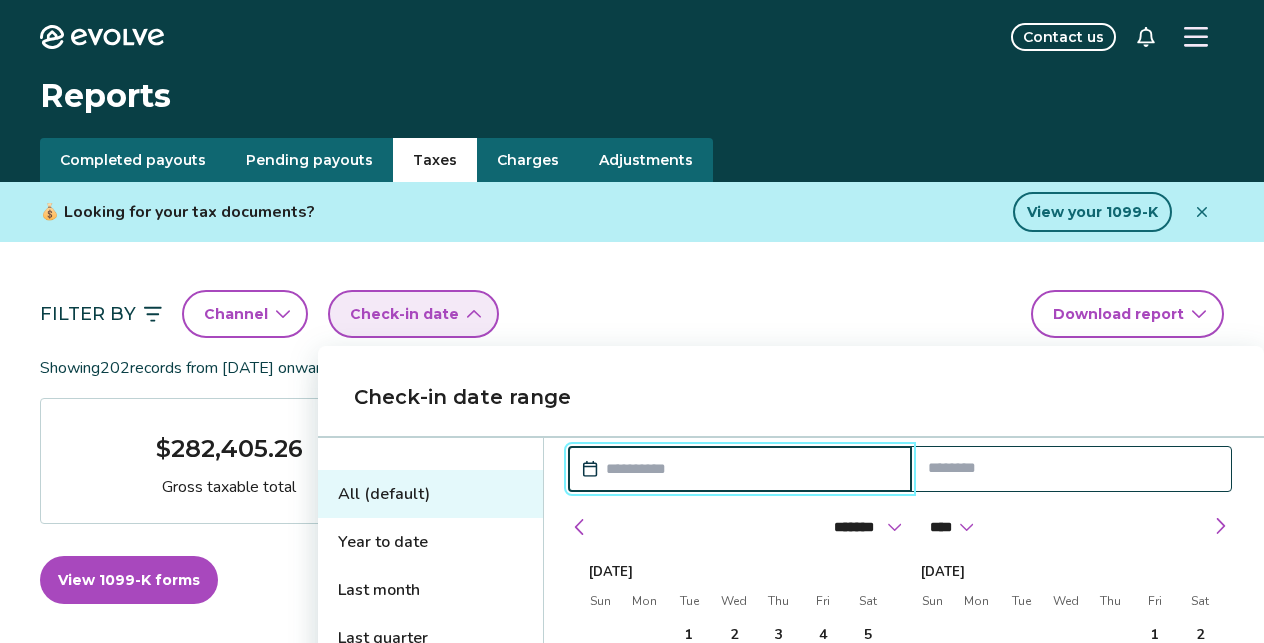 click on "Last month" at bounding box center [430, 590] 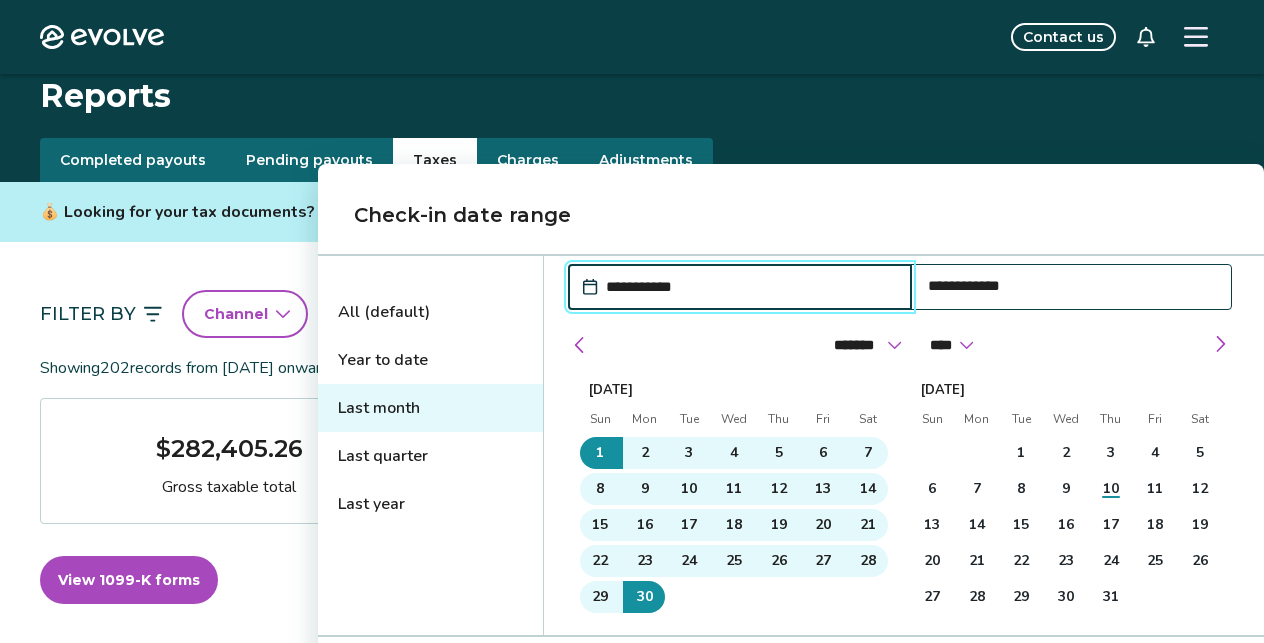 scroll, scrollTop: 224, scrollLeft: 0, axis: vertical 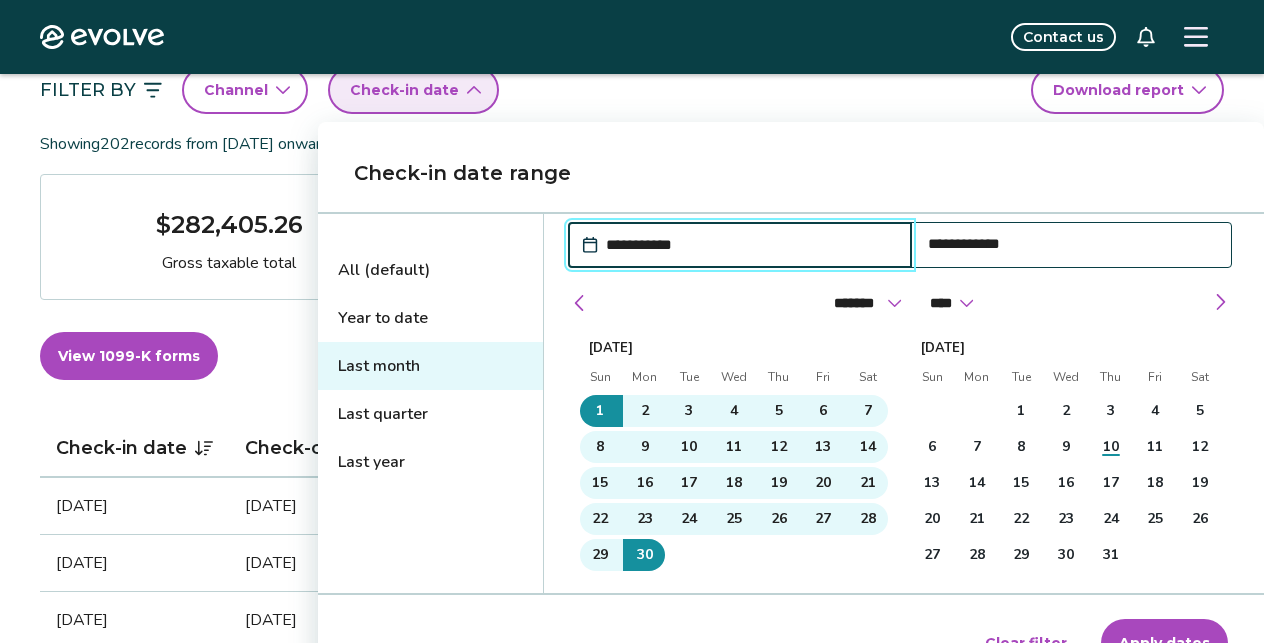 click on "Apply dates" at bounding box center [1164, 643] 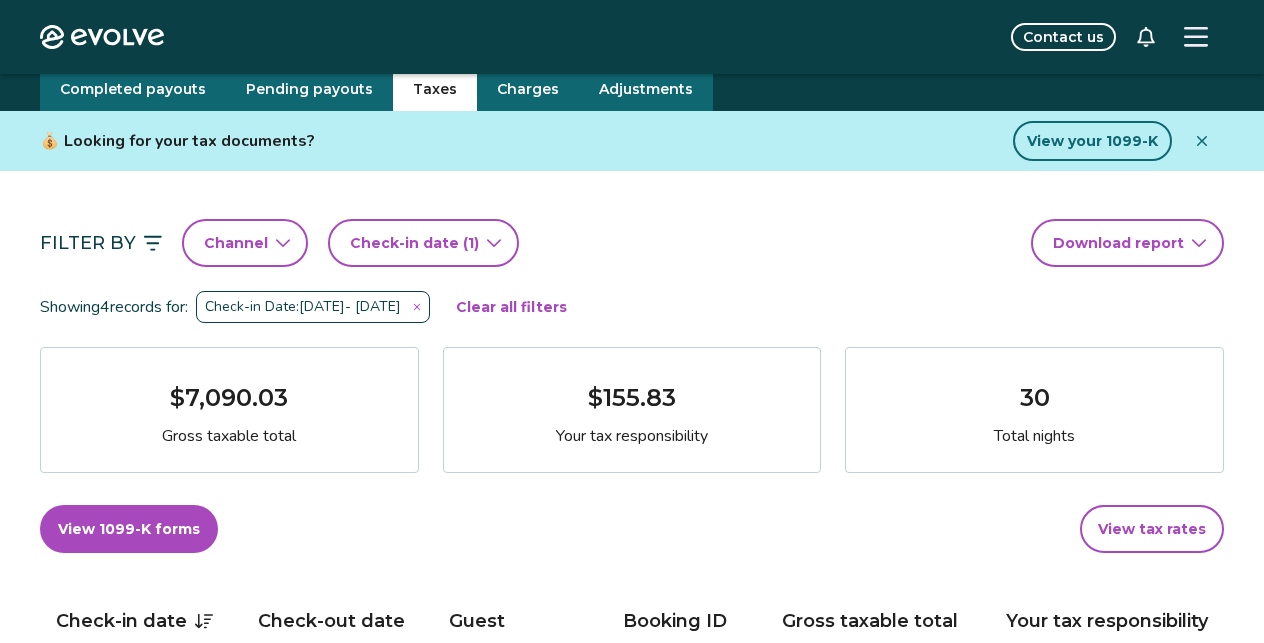 scroll, scrollTop: 64, scrollLeft: 0, axis: vertical 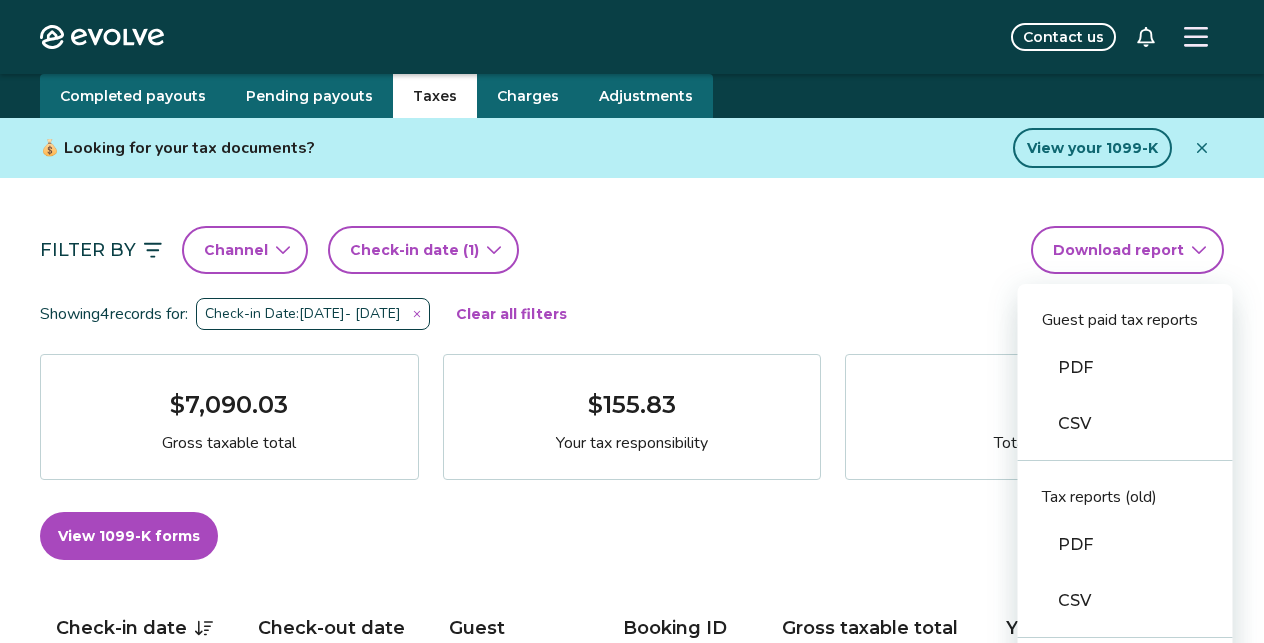 click on "Evolve Contact us Reports Completed payouts Pending payouts Taxes Charges Adjustments 💰 Looking for your tax documents? View your 1099-K Filter By  Channel Check-in date (1) Download   report Guest paid tax reports PDF CSV Tax reports (old) PDF CSV Financial reporting guide PDF Showing  4  records   for: Check-in Date:  [DATE]  -   [DATE] Clear all filters $7,090.03 Gross taxable total $155.83 Your tax responsibility 30 Total nights View 1099-K forms View tax rates Check-in date Check-out date Guest Booking ID Gross taxable total Your tax responsibility [DATE] [DATE] [PERSON_NAME] 14692081 $1,355.00 $155.83 [DATE] [DATE] [PERSON_NAME] 13365875 $0.00 $0.00 [DATE] [DATE] [PERSON_NAME] 13406775 $3,900.02 $0.00 [DATE] [DATE] [PERSON_NAME] 13448798 $1,835.01 $0.00 Tax FAQs How is my gross taxable total calculated? How is my tax responsibility calculated, and why does it sometimes show $0.00? Why are advertised rates and fees higher than base rates and fees? |" at bounding box center [632, 1016] 